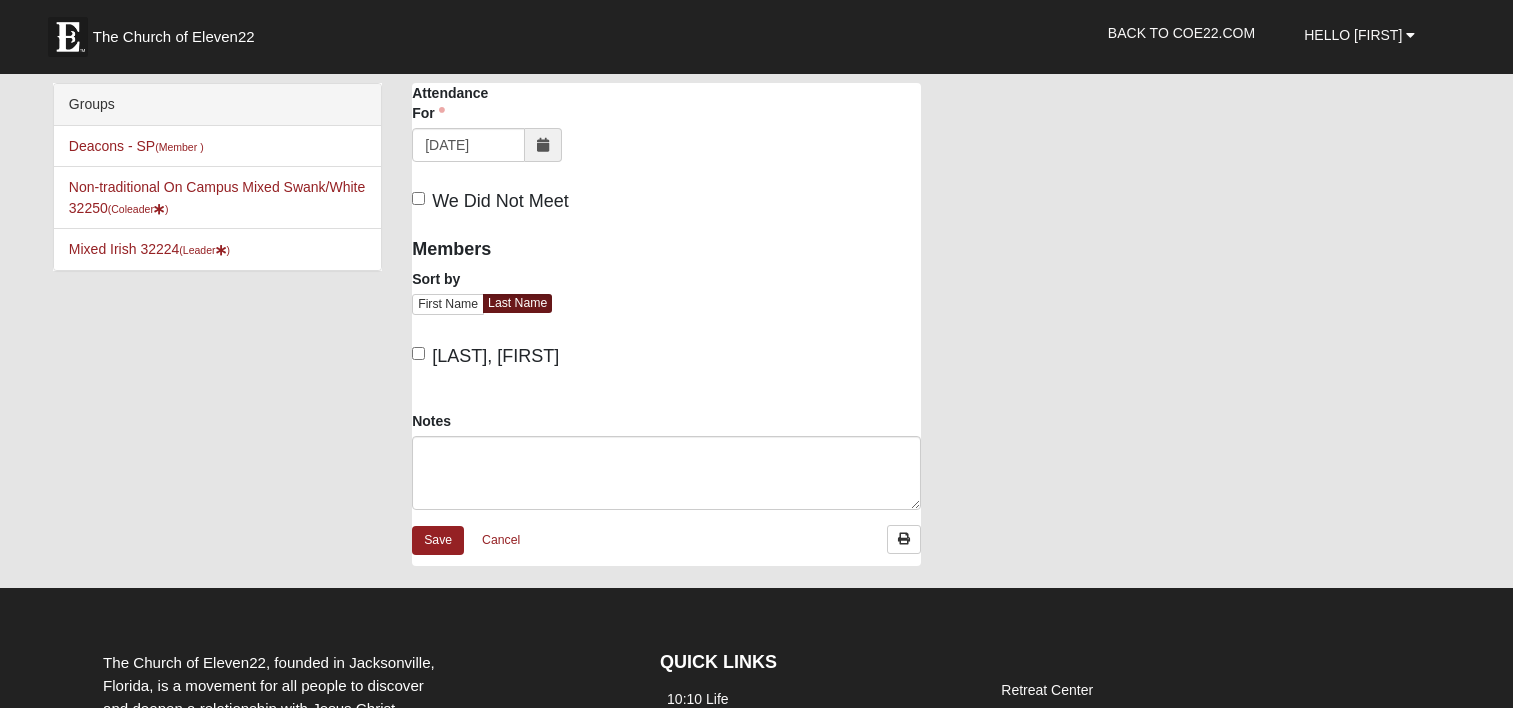 scroll, scrollTop: 0, scrollLeft: 0, axis: both 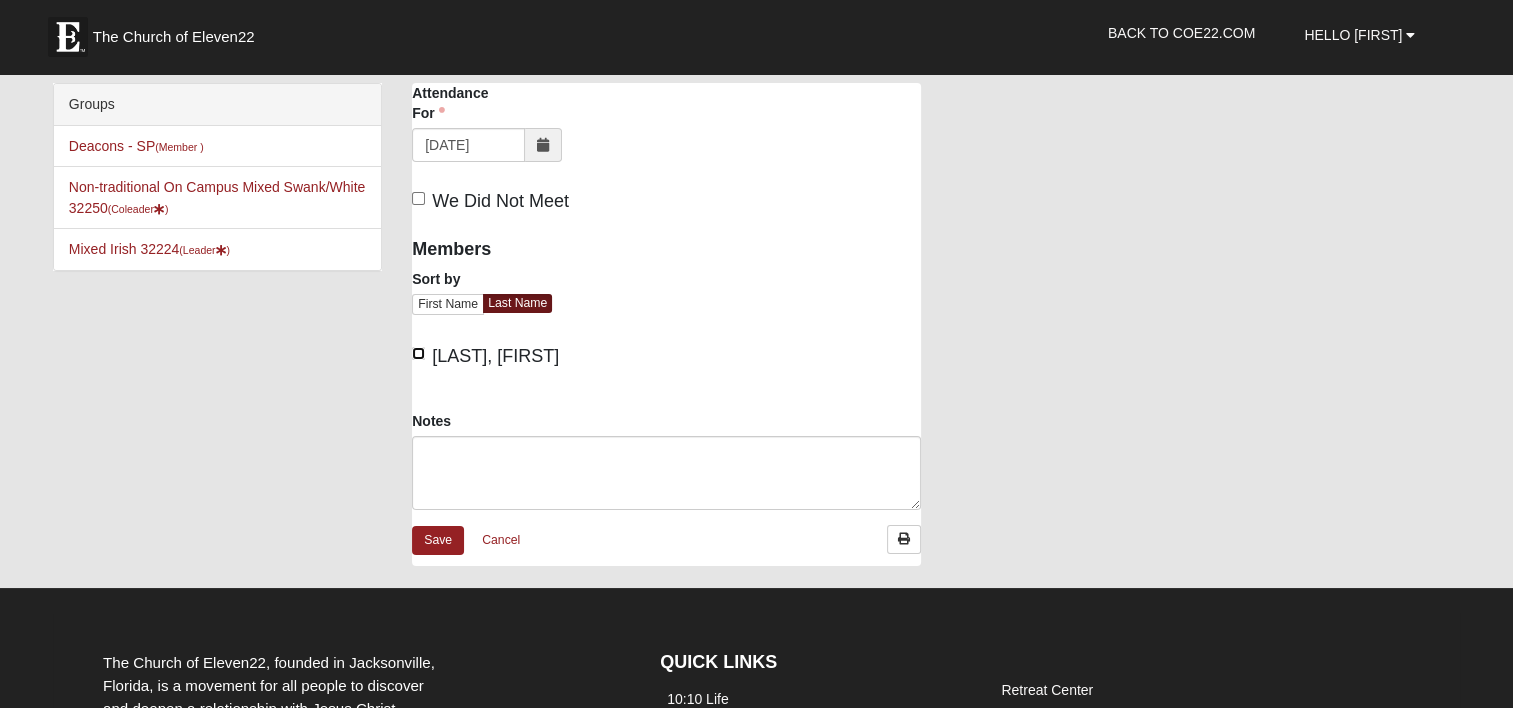 click on "[LAST], [FIRST]" at bounding box center [418, 353] 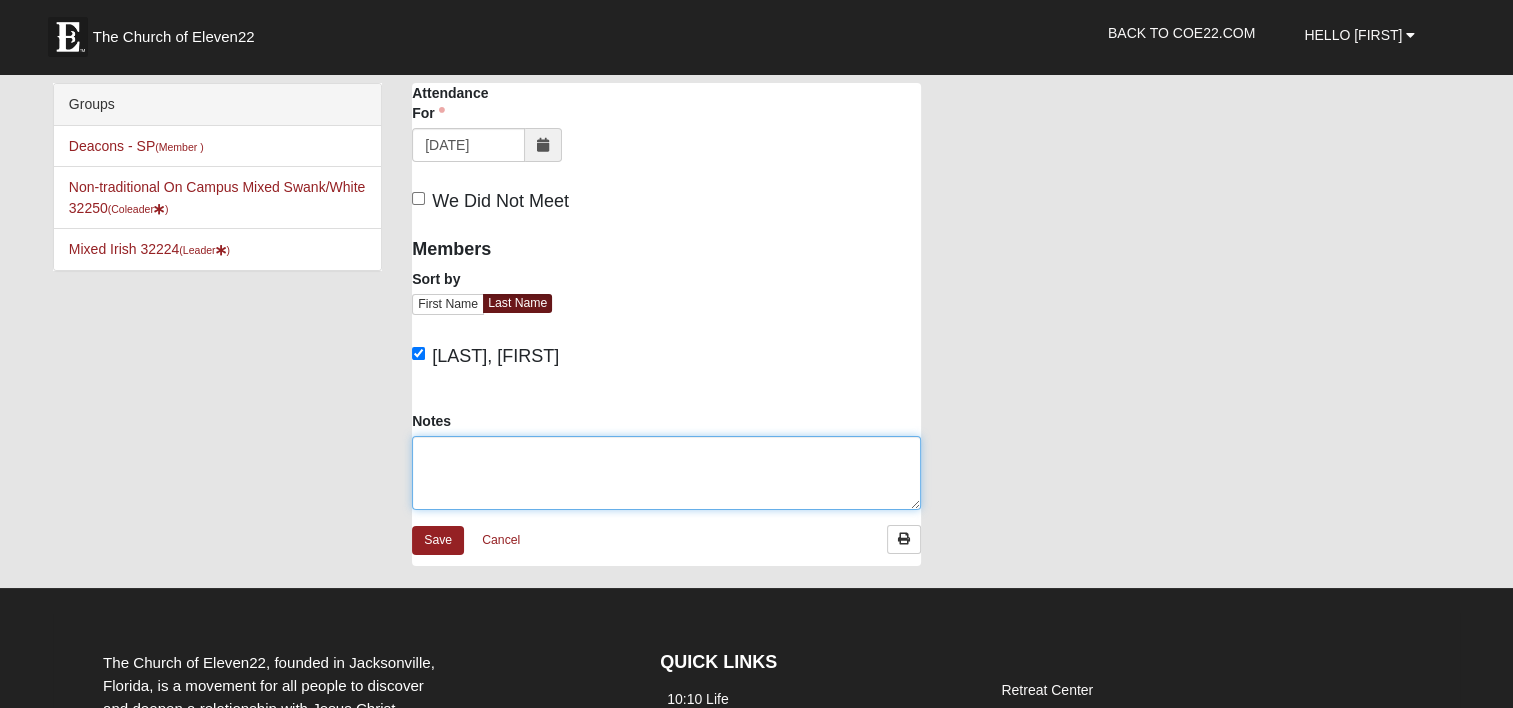 click on "Notes" at bounding box center (666, 473) 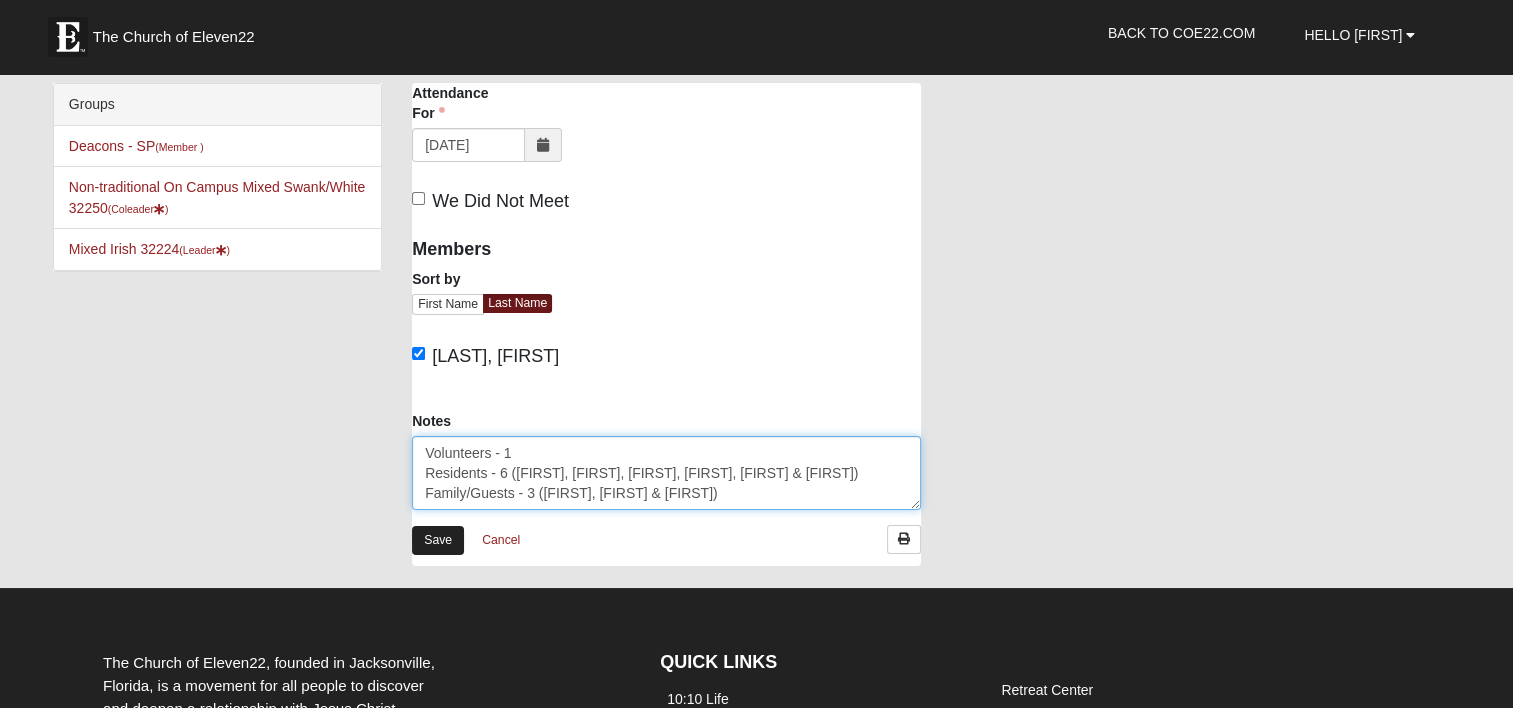 type on "Volunteers - 1
Residents - 6 ([LAST], [LAST], [LAST], [LAST], [LAST] & [LAST])
Family/Guests - 3 ([LAST], [LAST] & [LAST])" 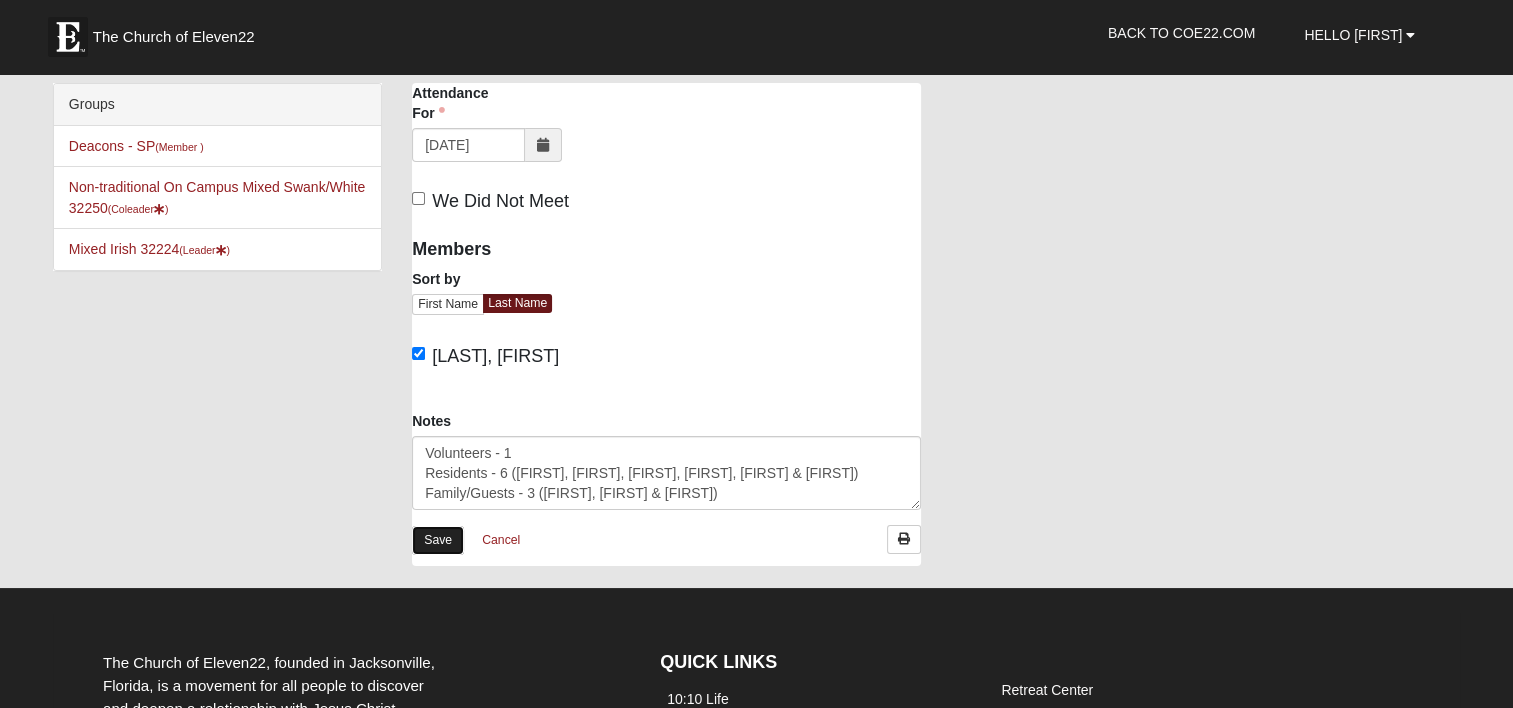 click on "Save" at bounding box center [438, 540] 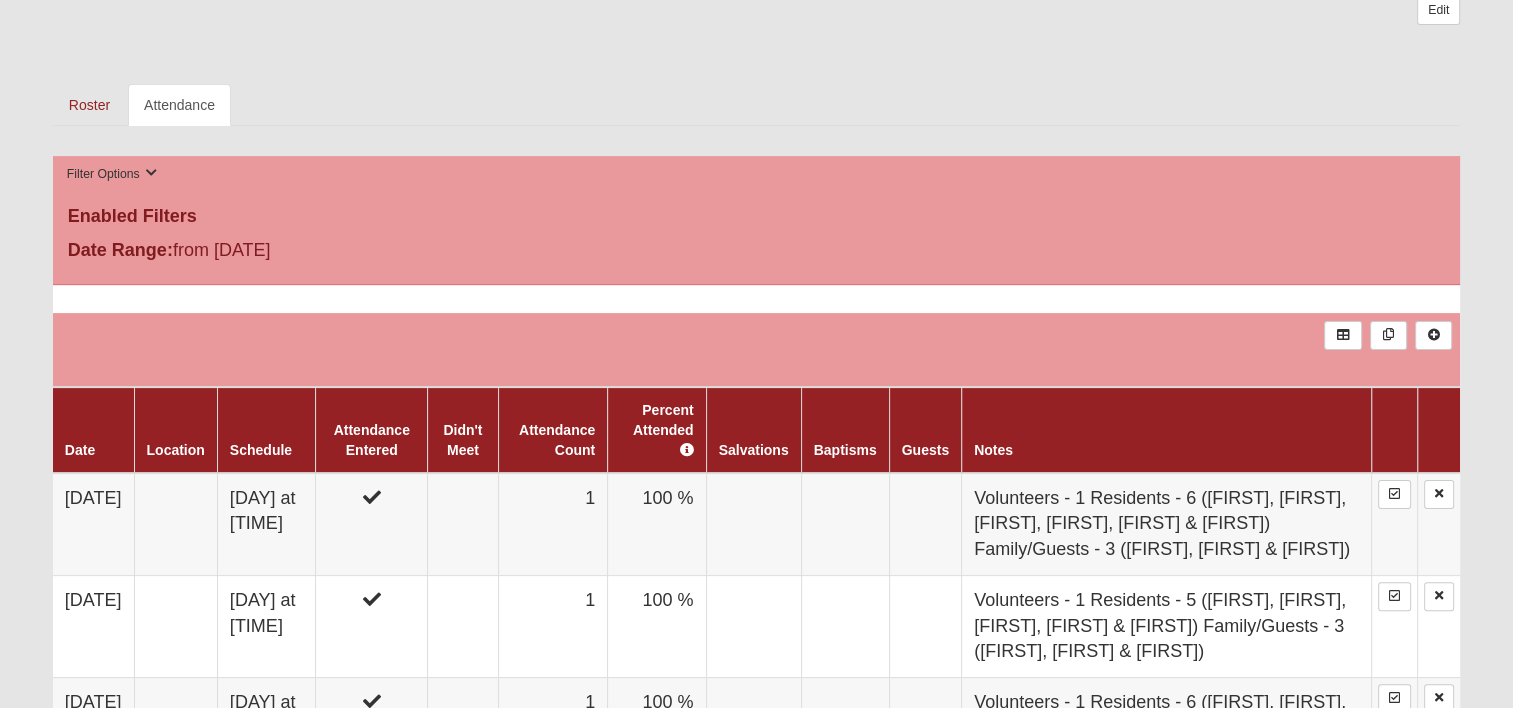 scroll, scrollTop: 400, scrollLeft: 0, axis: vertical 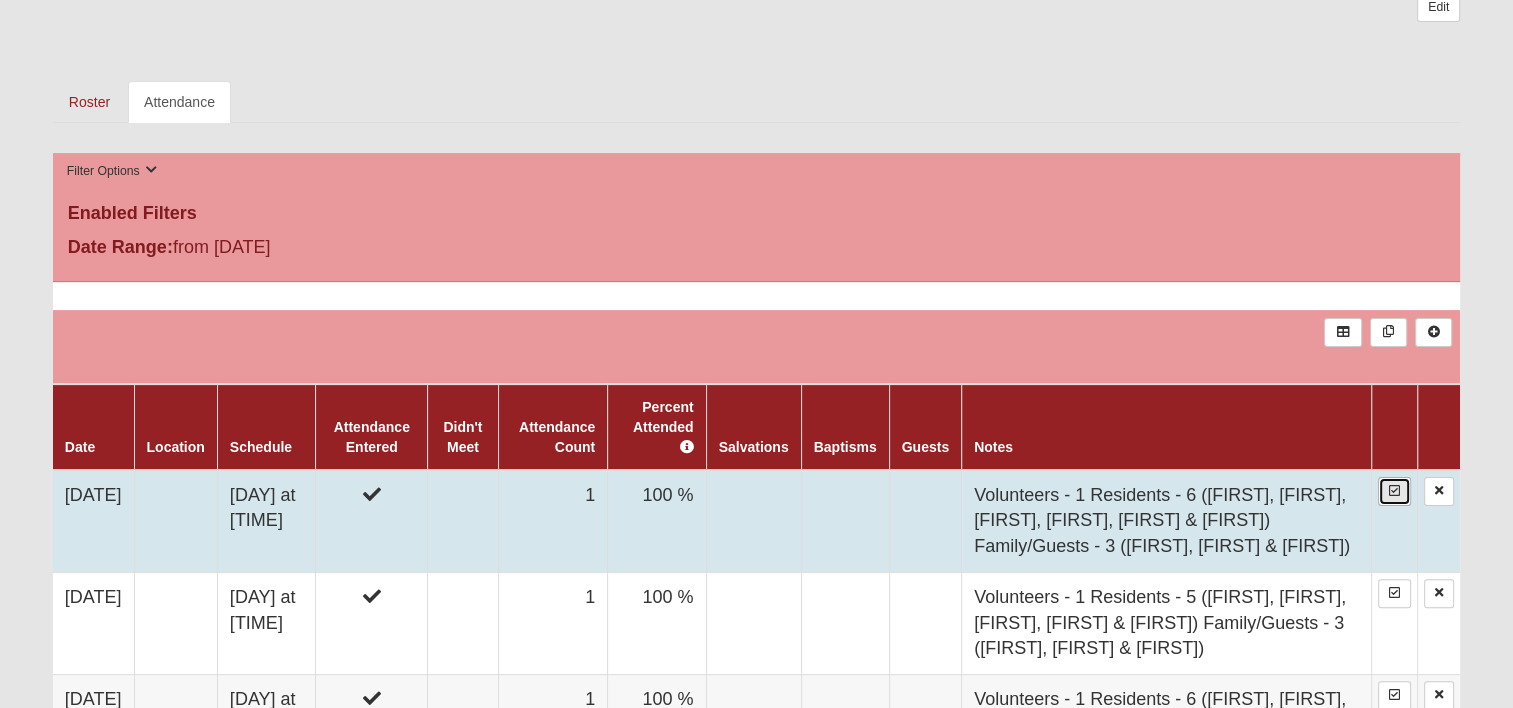 click at bounding box center [1394, 491] 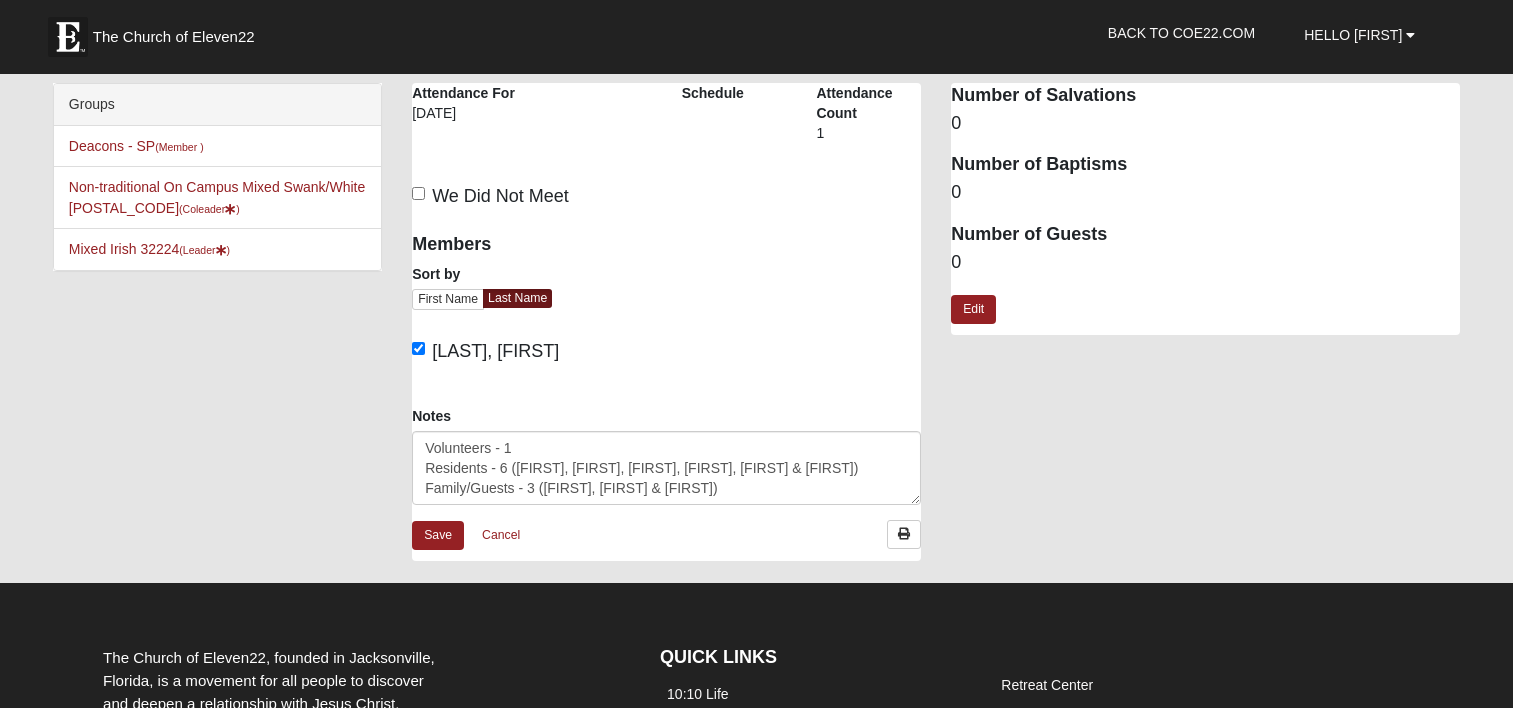 scroll, scrollTop: 0, scrollLeft: 0, axis: both 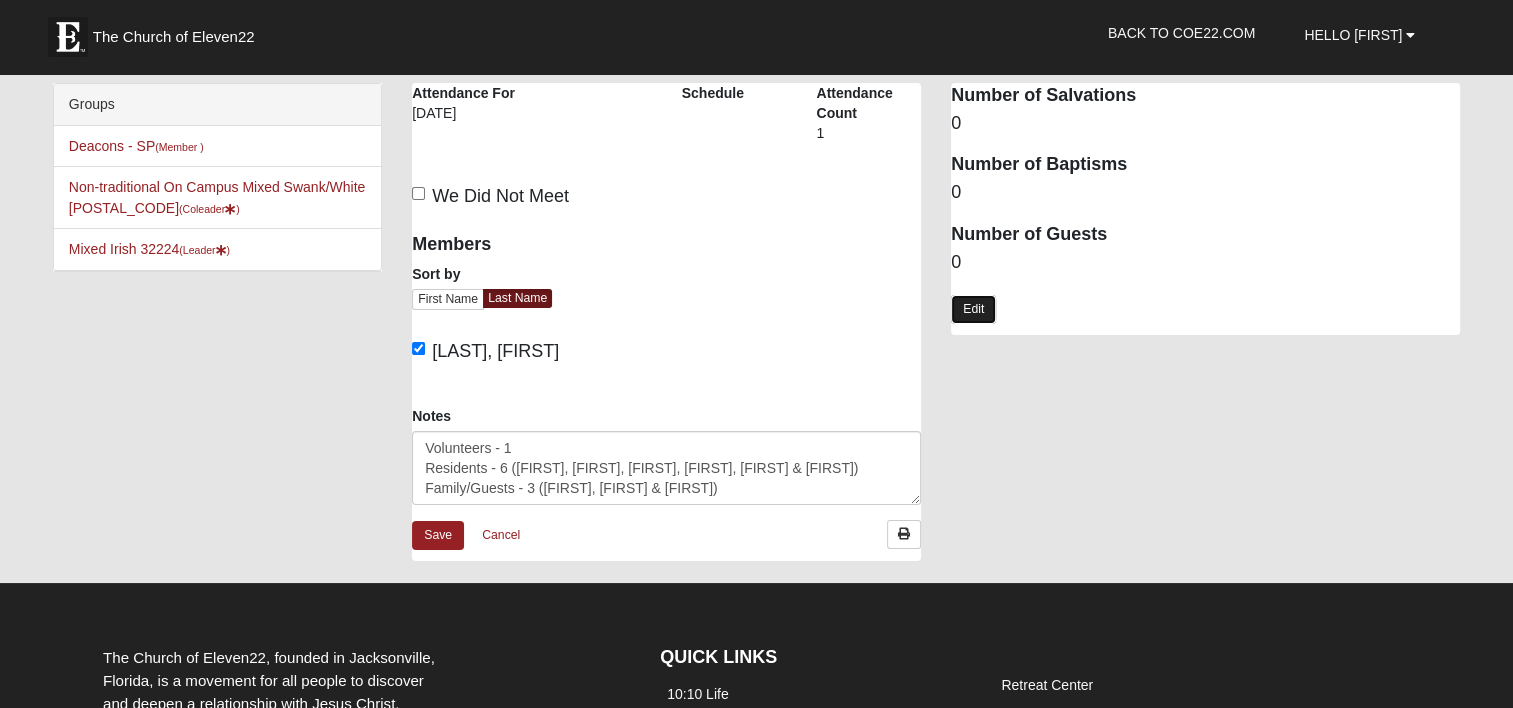 click on "Edit" at bounding box center (973, 309) 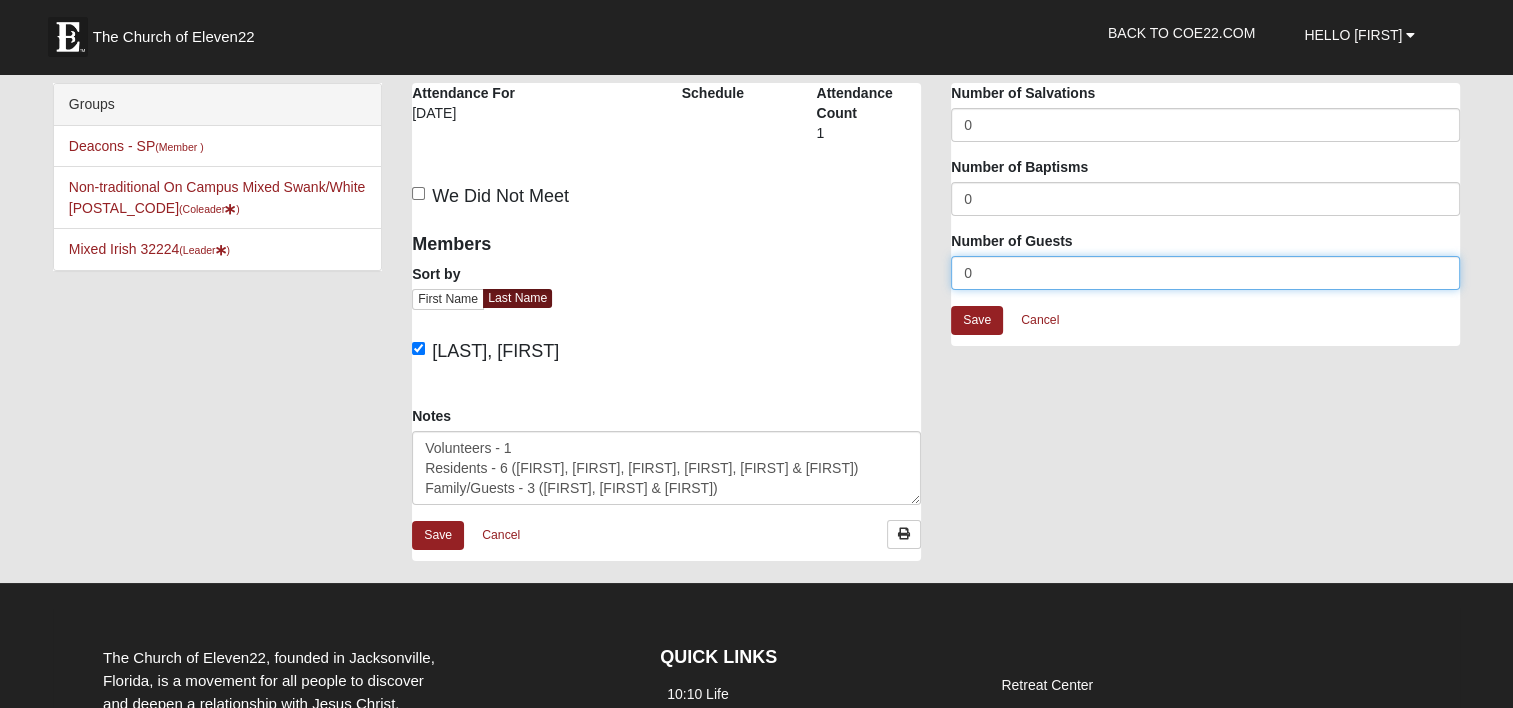 drag, startPoint x: 980, startPoint y: 269, endPoint x: 922, endPoint y: 280, distance: 59.03389 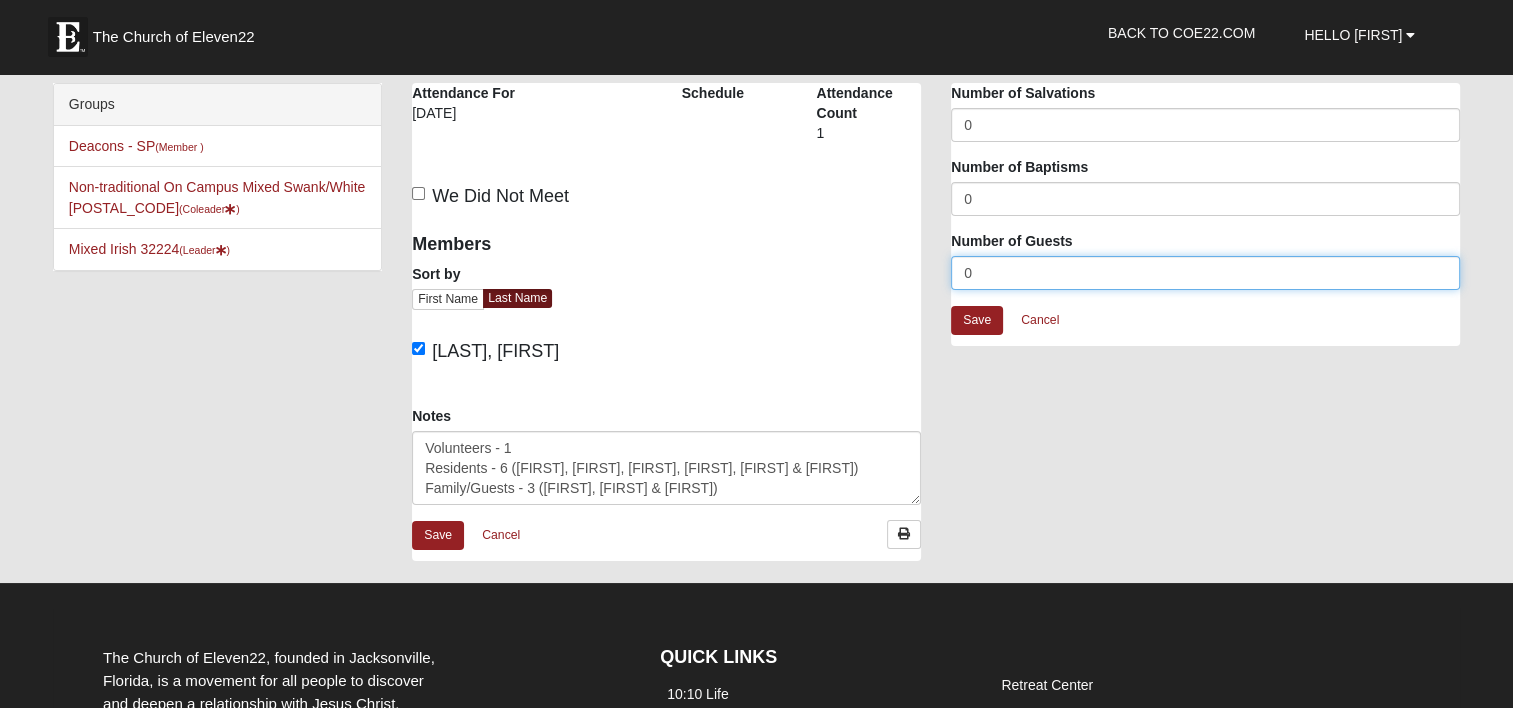 click on "Windsor San Pablo - Disciple Group Attendance
Attendance For
8/4/2025
Schedule
Attendance Count
1
We Did Not Meet" at bounding box center (936, 332) 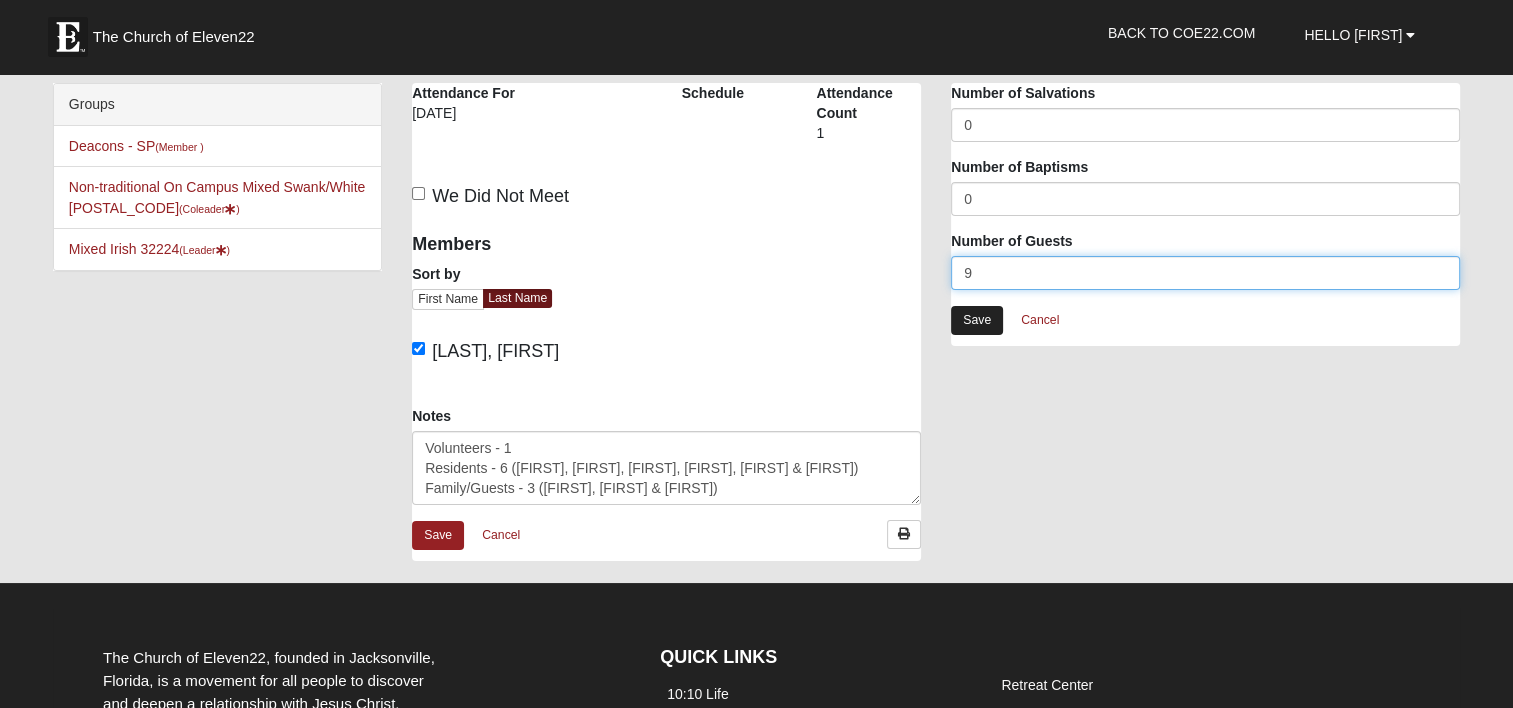 type on "9" 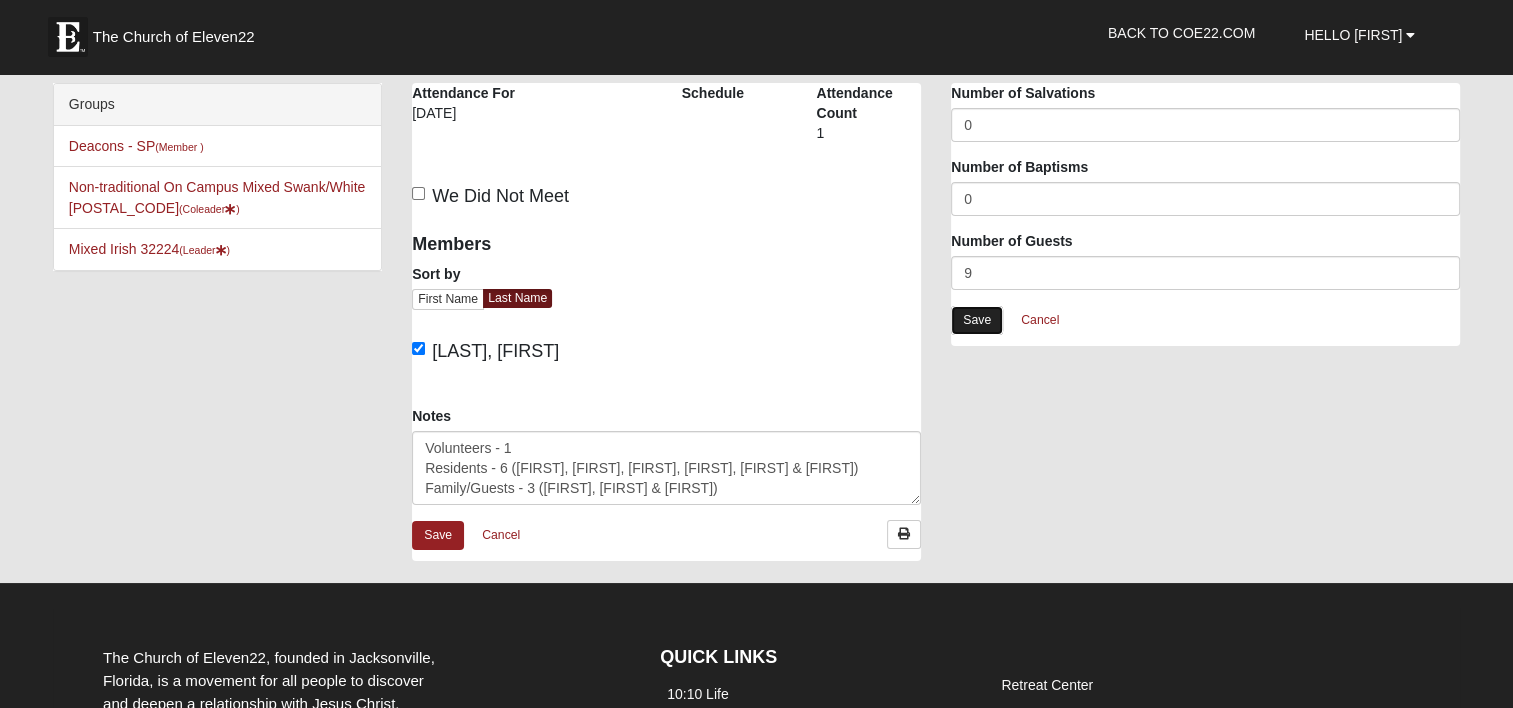 click on "Save" at bounding box center (977, 320) 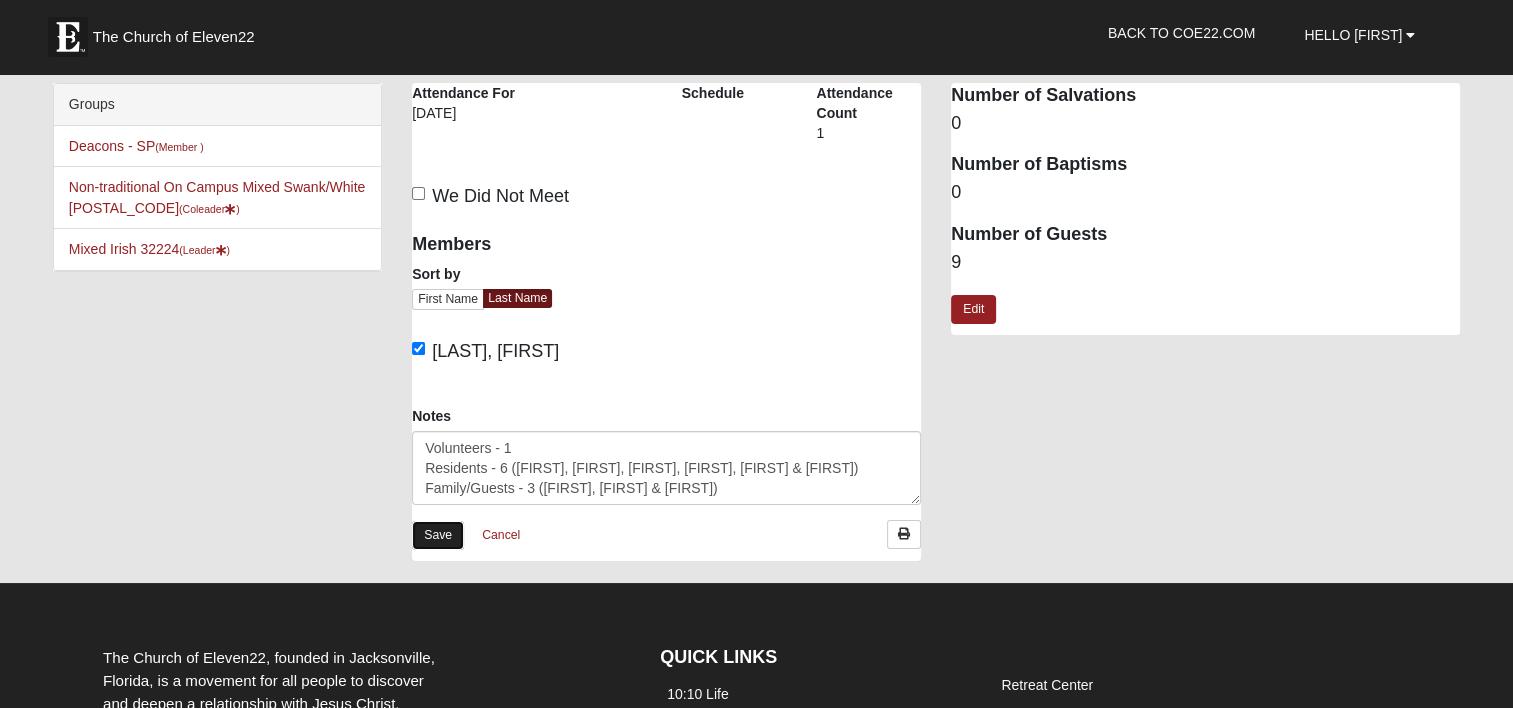 click on "Save" at bounding box center [438, 535] 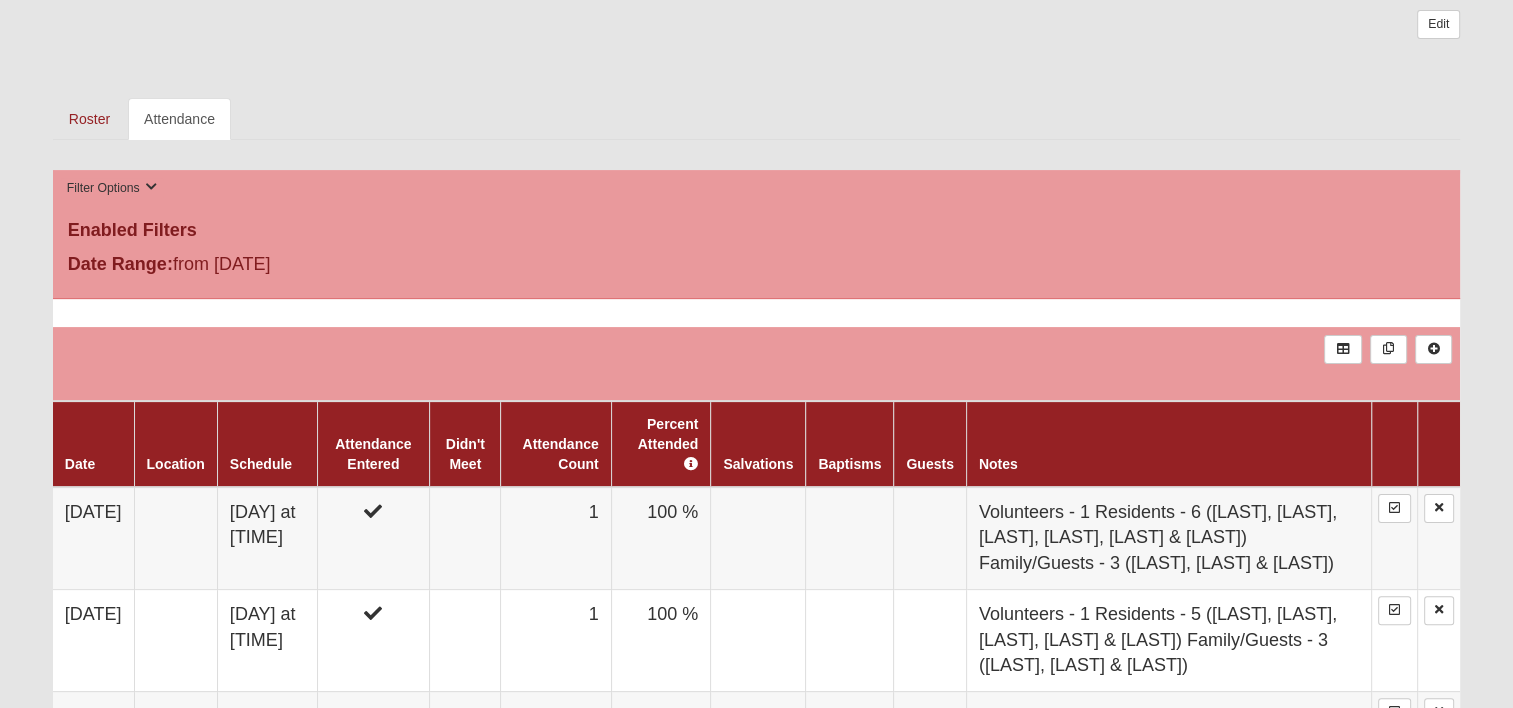 scroll, scrollTop: 600, scrollLeft: 0, axis: vertical 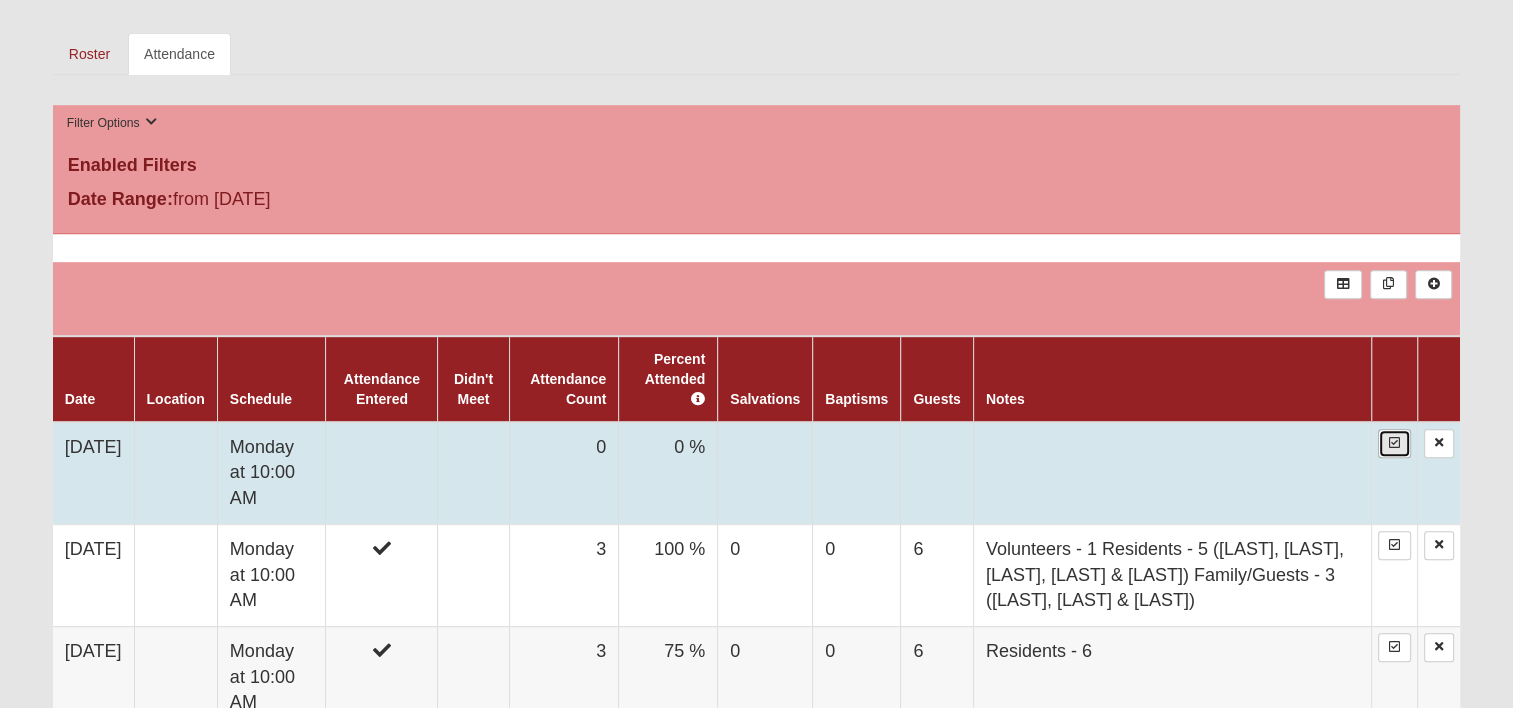 click at bounding box center (1394, 443) 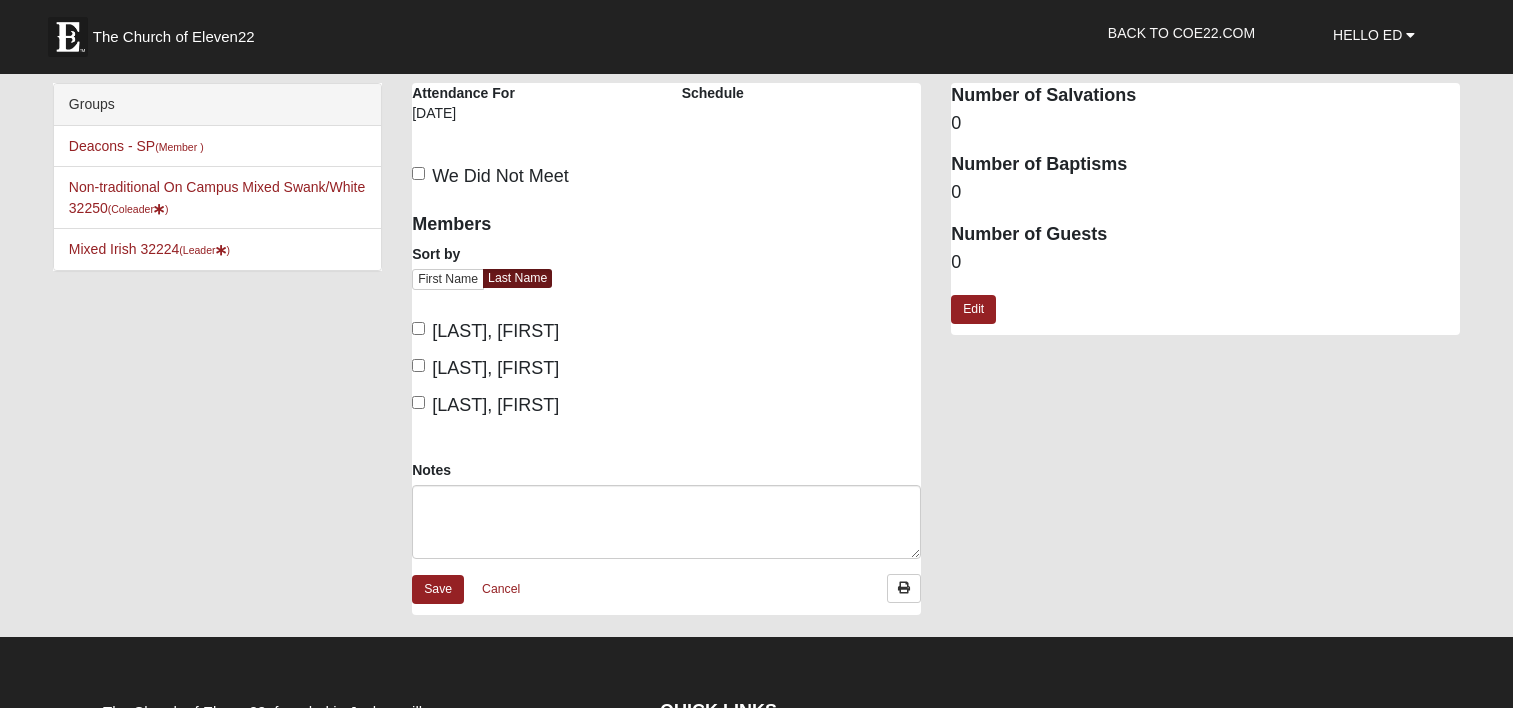 scroll, scrollTop: 0, scrollLeft: 0, axis: both 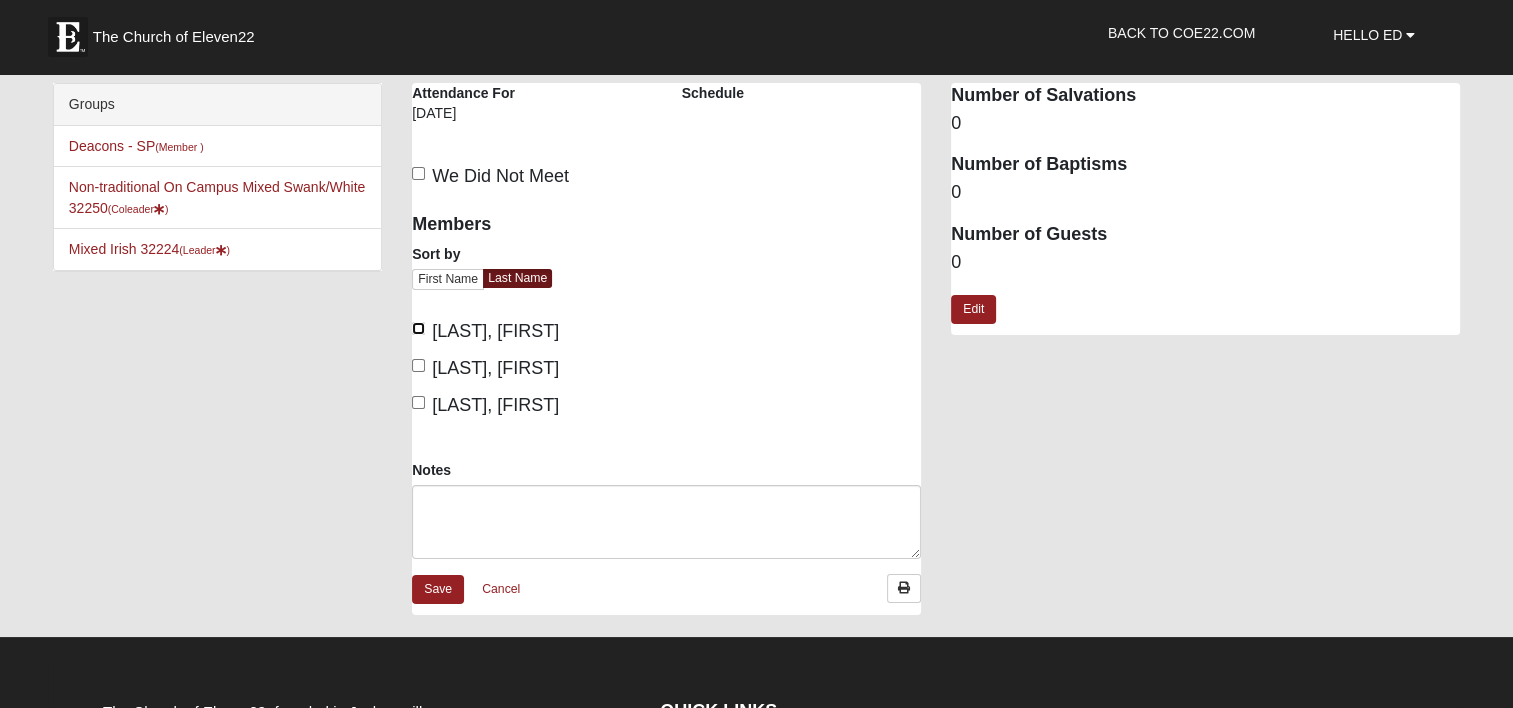 click on "Antram, Dale" at bounding box center [418, 328] 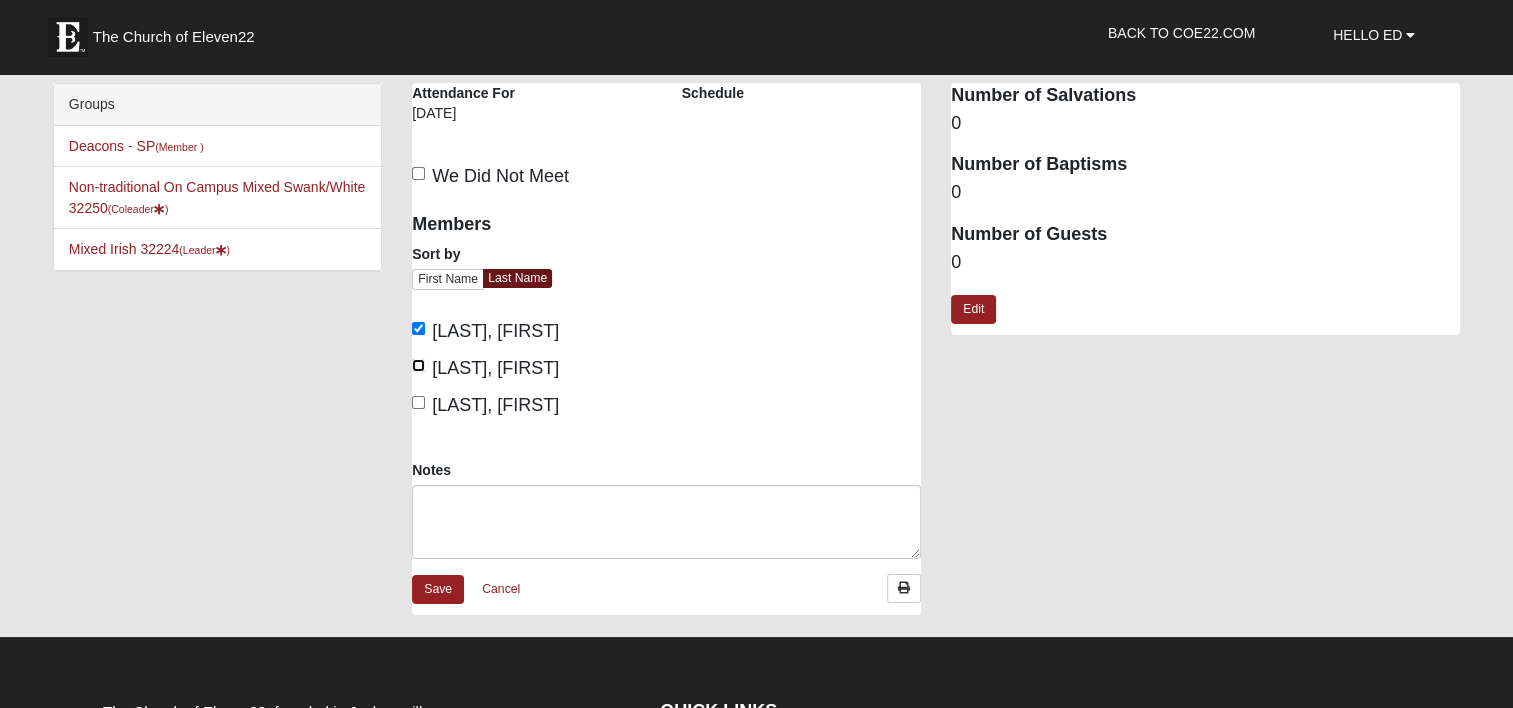 click on "Antram, Marilyn" at bounding box center [418, 365] 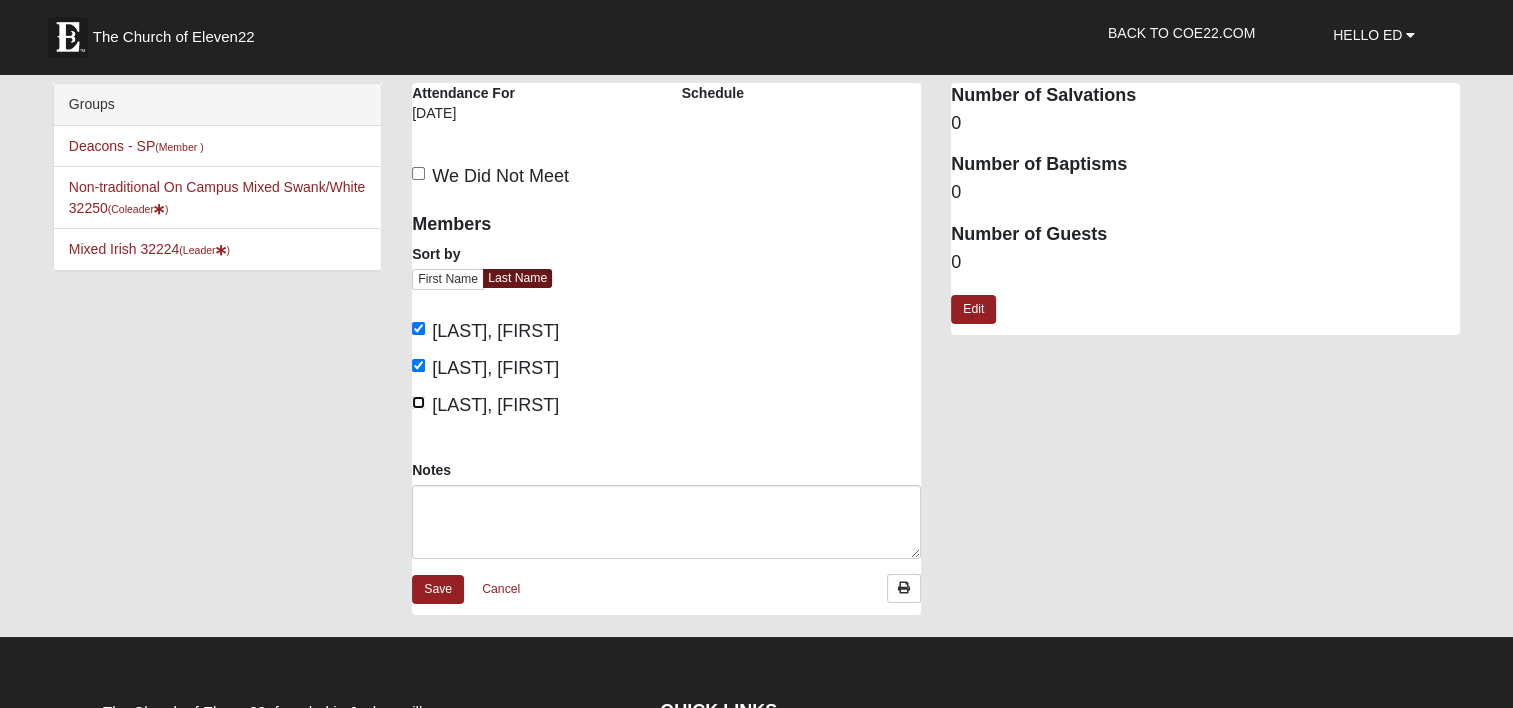 click on "Irish, Ed" at bounding box center [418, 402] 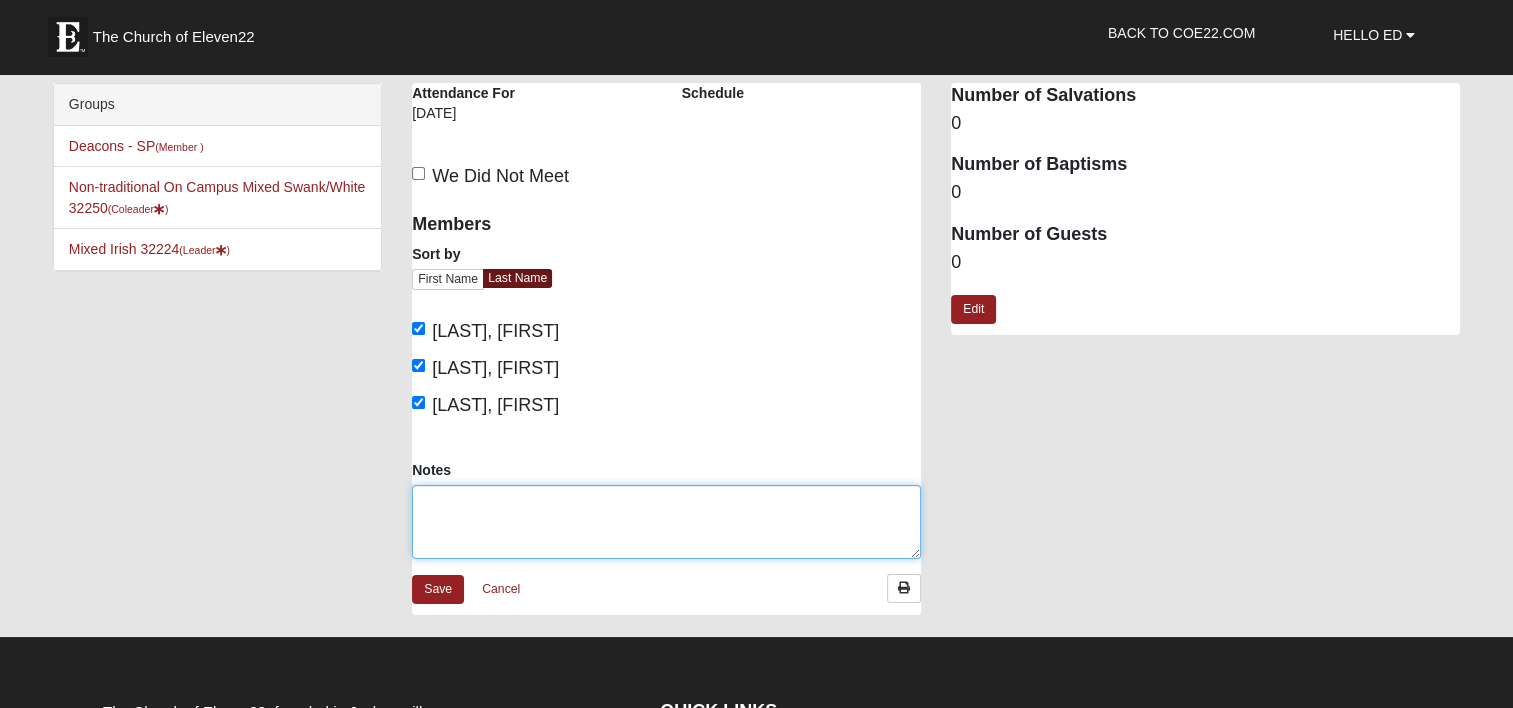 click on "Notes" at bounding box center (666, 522) 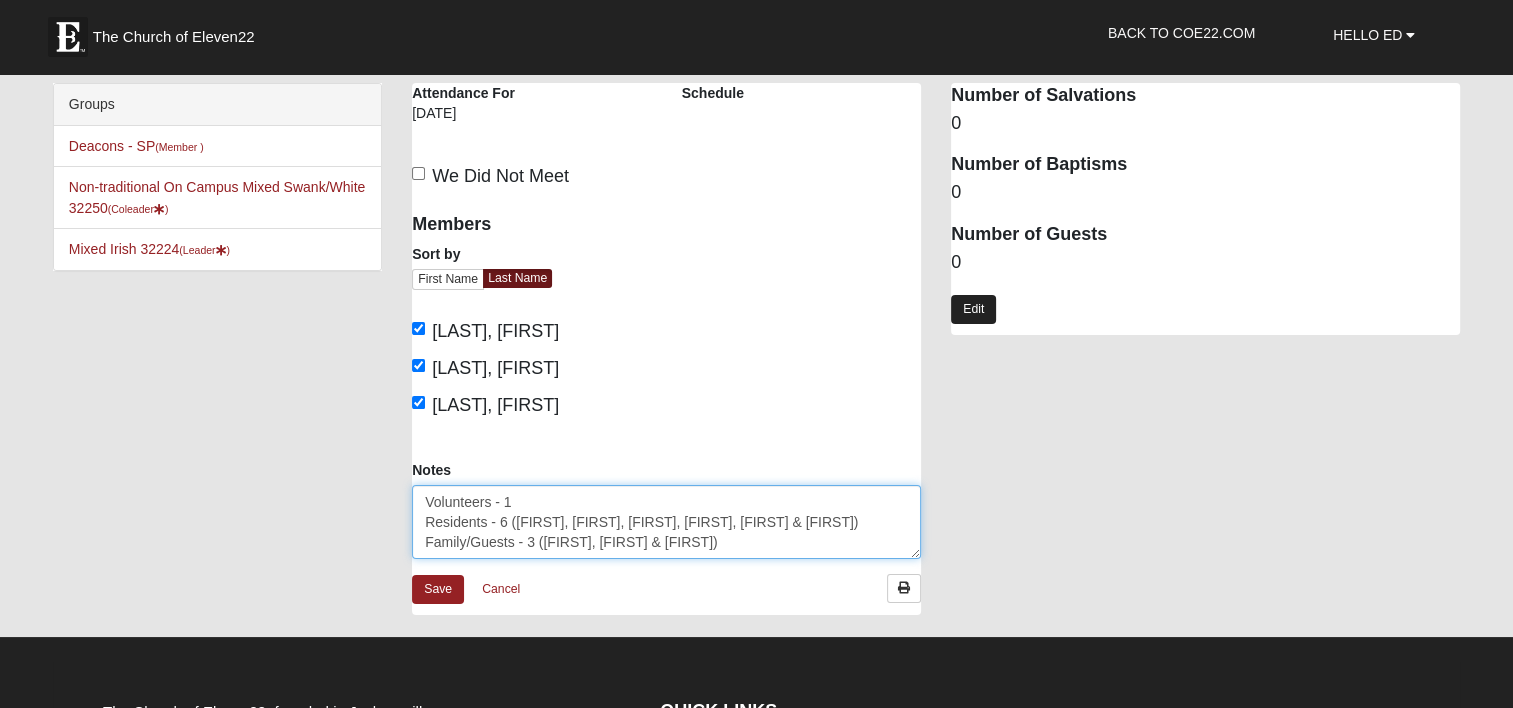 type on "Volunteers - 1
Residents - 6 ([FIRST], [FIRST], [FIRST], [FIRST], [FIRST] & [FIRST])
Family/Guests - 3 ([FIRST], [FIRST] & [FIRST])" 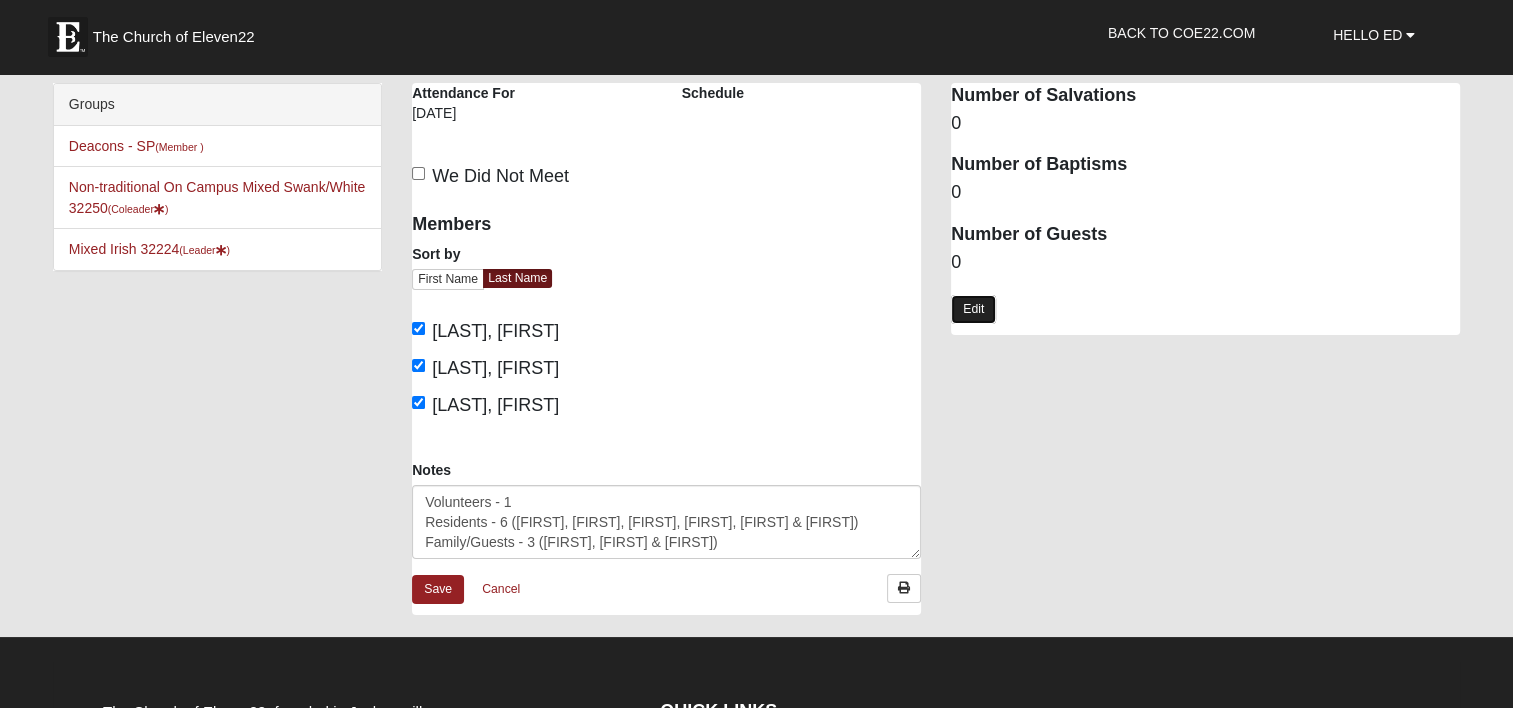 click on "Edit" at bounding box center (973, 309) 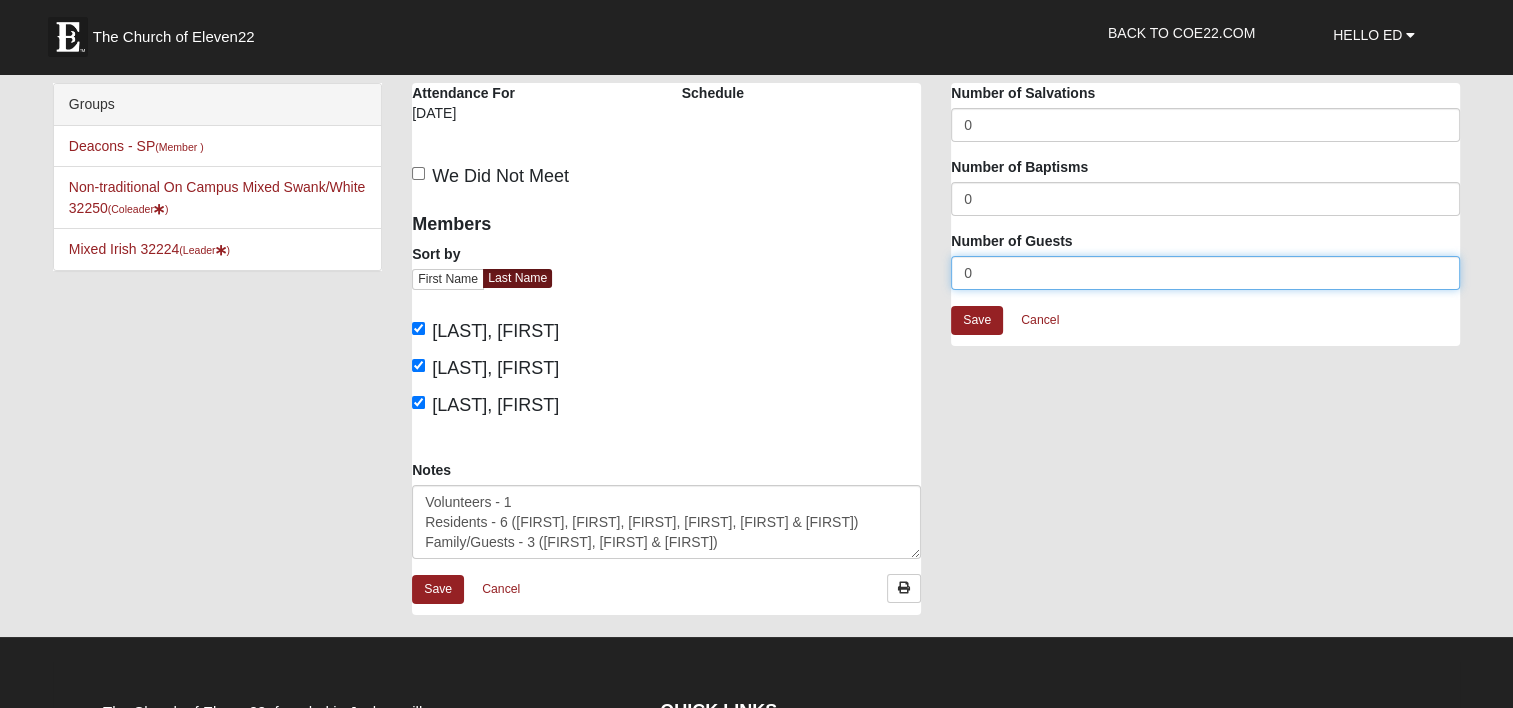 click on "0" at bounding box center [1205, 273] 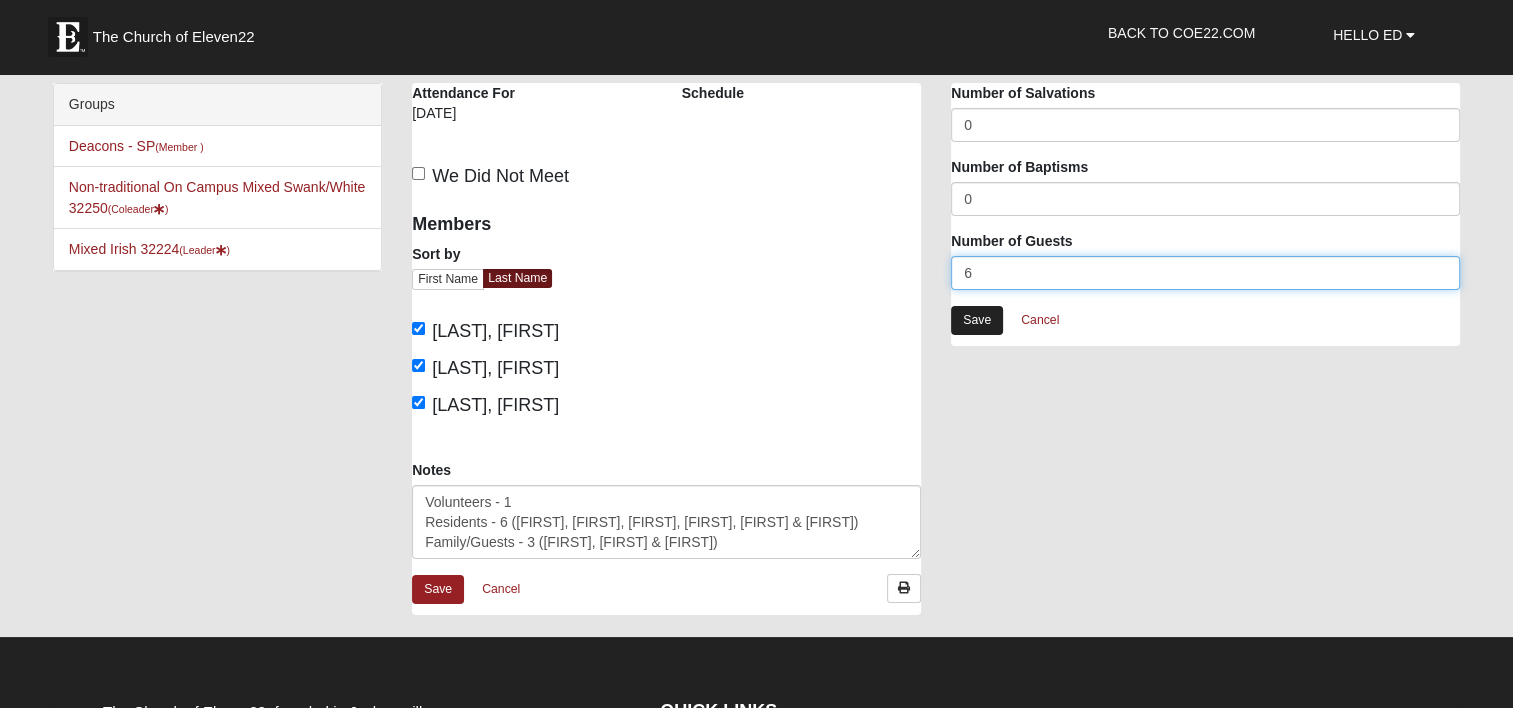 type on "6" 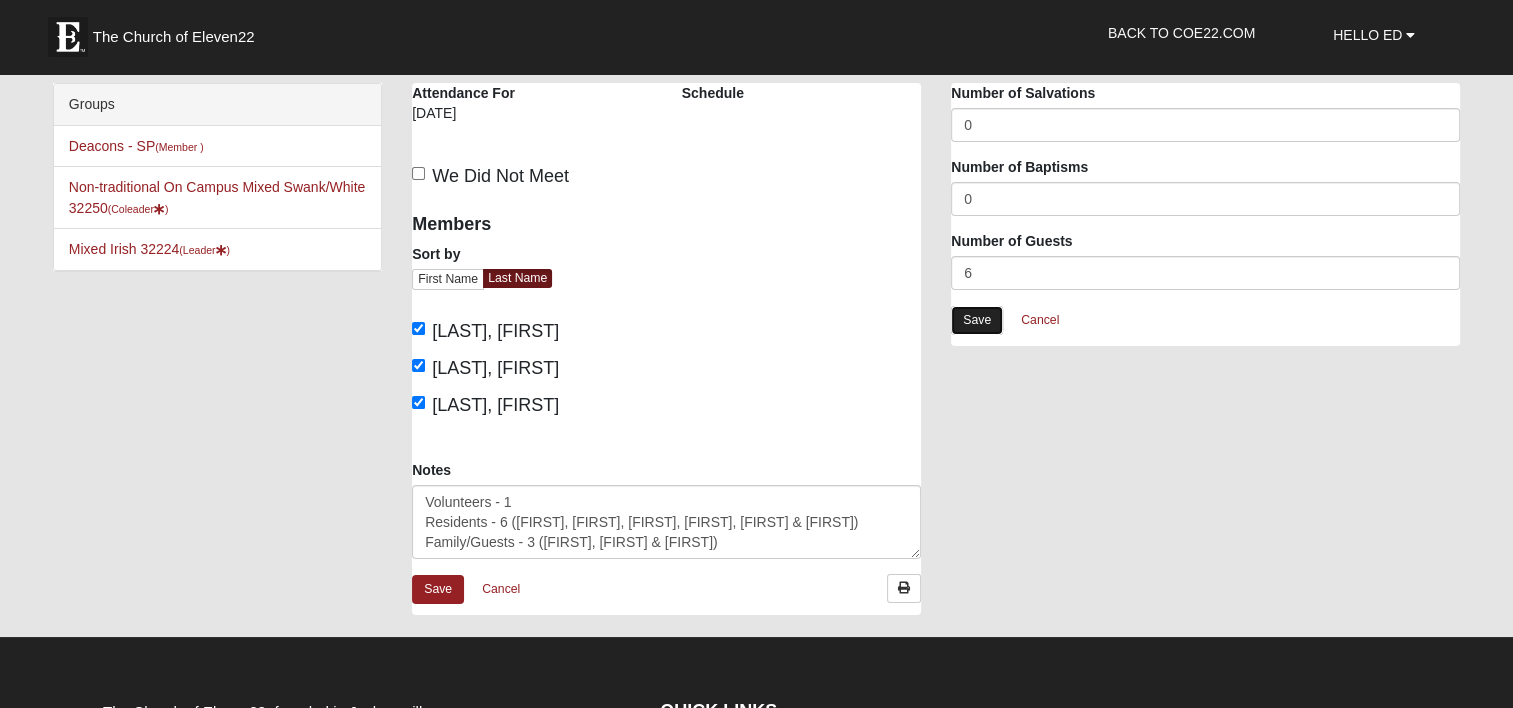 click on "Save" at bounding box center [977, 320] 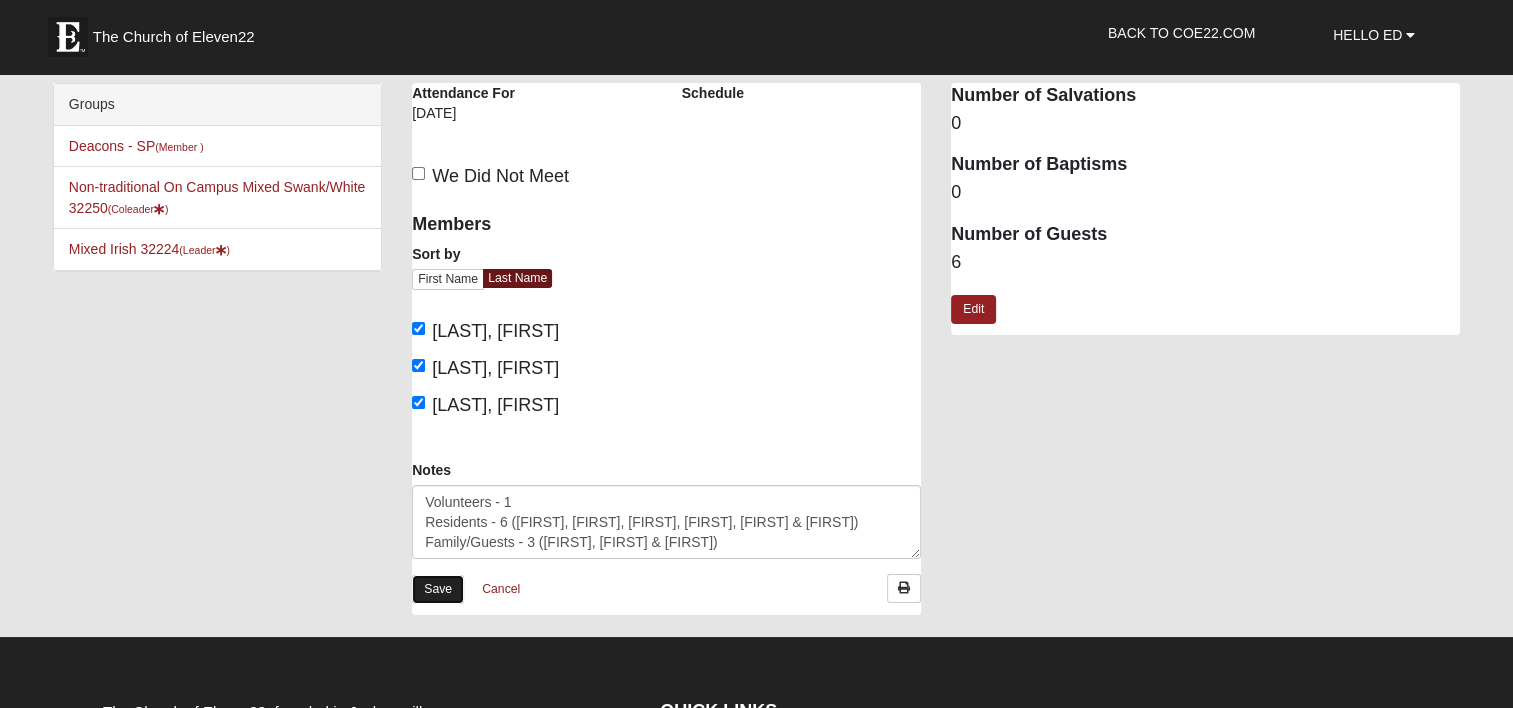 click on "Save" at bounding box center [438, 589] 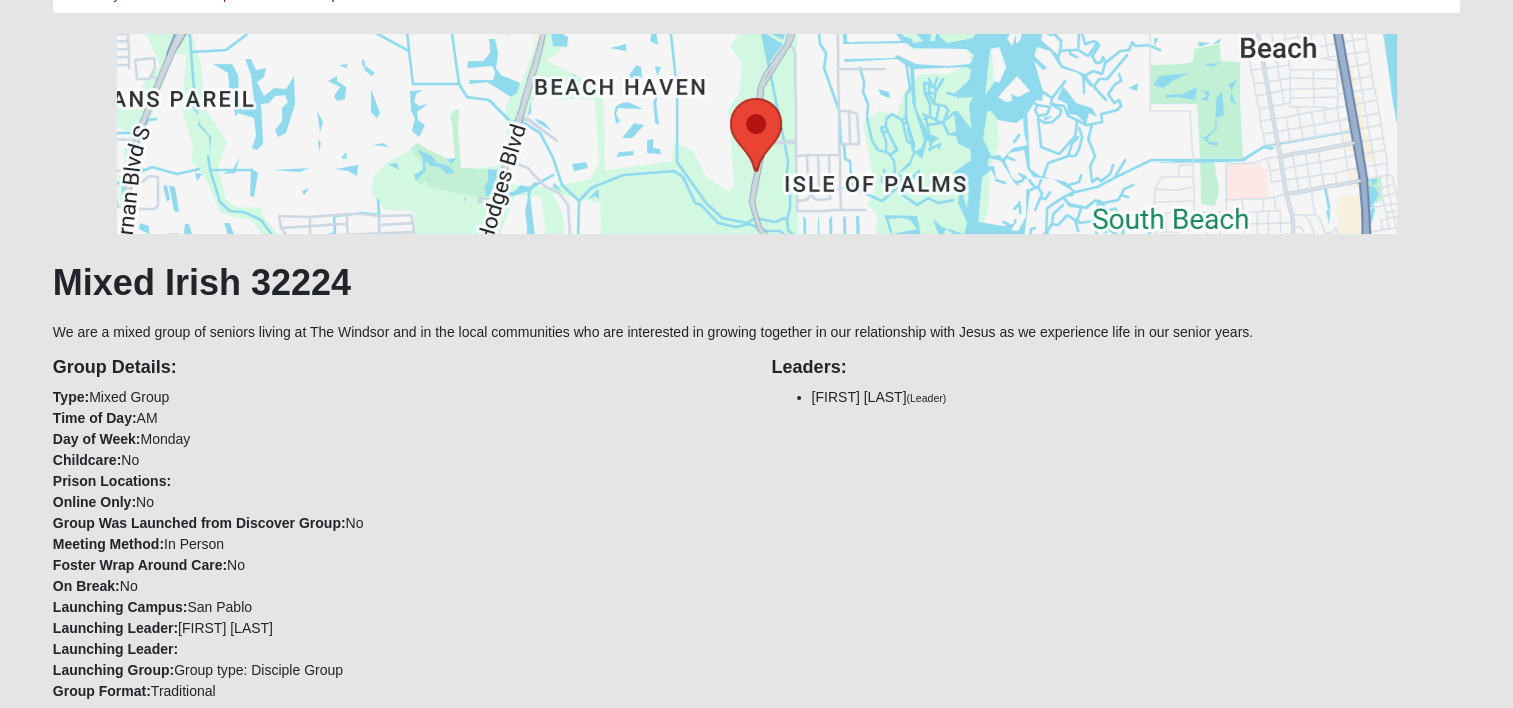 scroll, scrollTop: 0, scrollLeft: 0, axis: both 